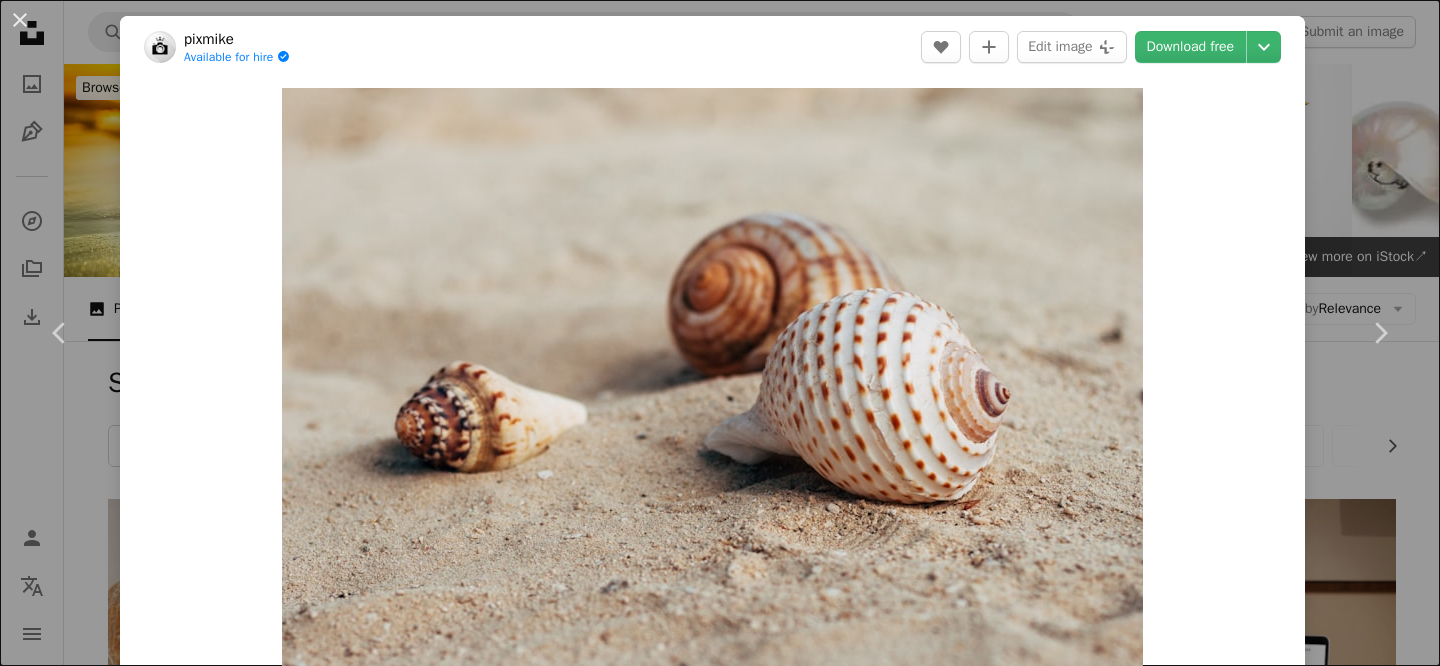 scroll, scrollTop: 2441, scrollLeft: 0, axis: vertical 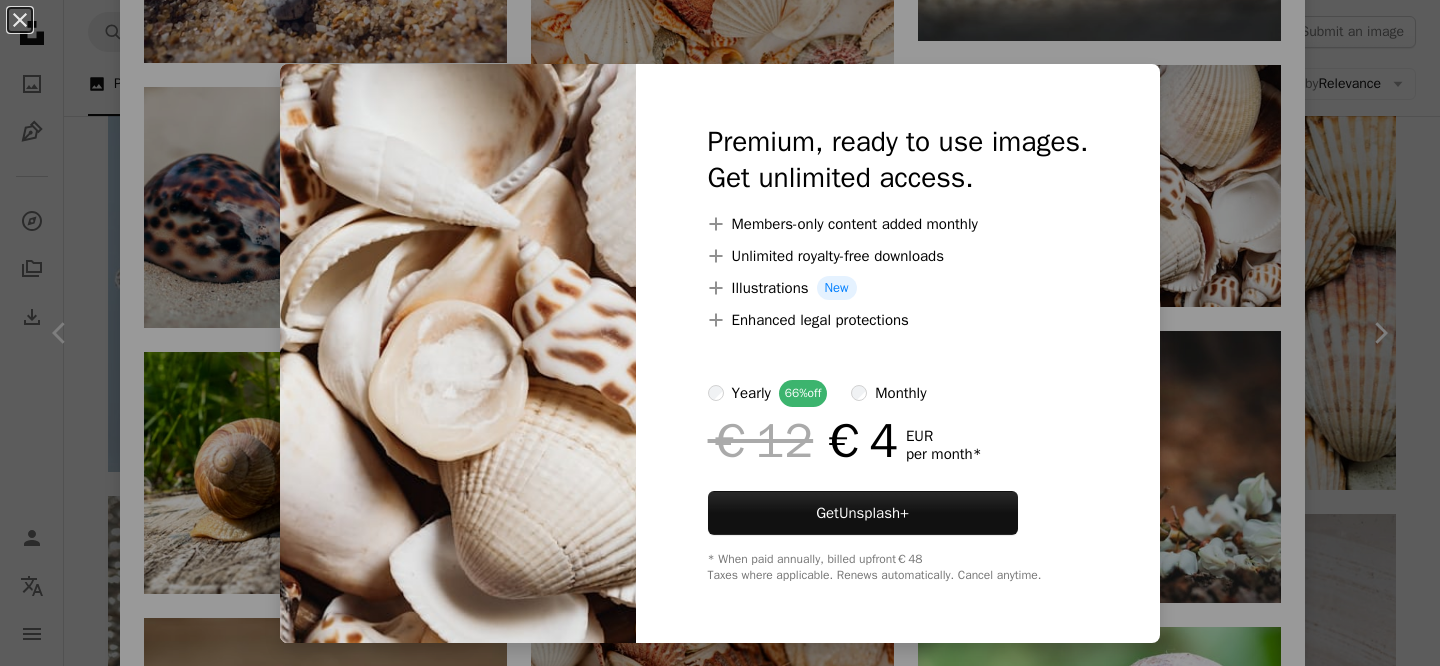 click on "An X shape Premium, ready to use images. Get unlimited access. A plus sign Members-only content added monthly A plus sign Unlimited royalty-free downloads A plus sign Illustrations  New A plus sign Enhanced legal protections yearly 66%  off monthly €12   €4 EUR per month * Get  Unsplash+ * When paid annually, billed upfront  €48 Taxes where applicable. Renews automatically. Cancel anytime." at bounding box center [720, 333] 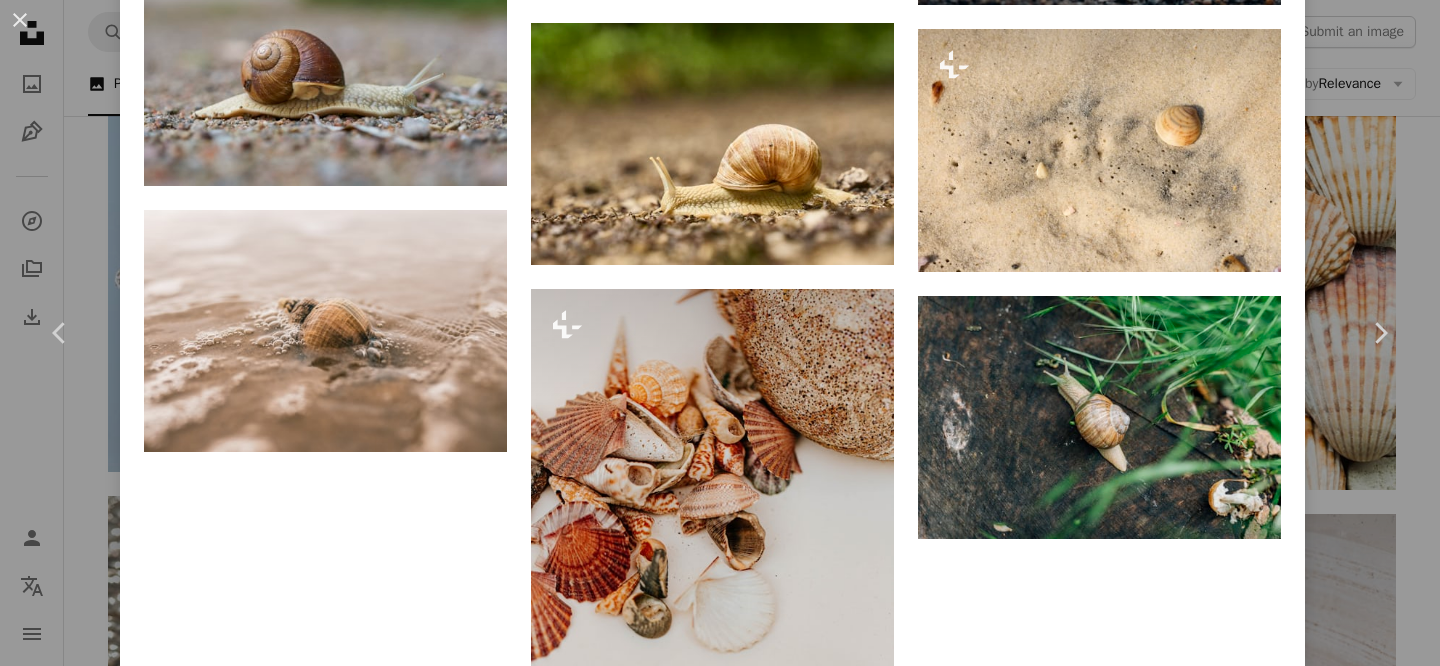 scroll, scrollTop: 4891, scrollLeft: 0, axis: vertical 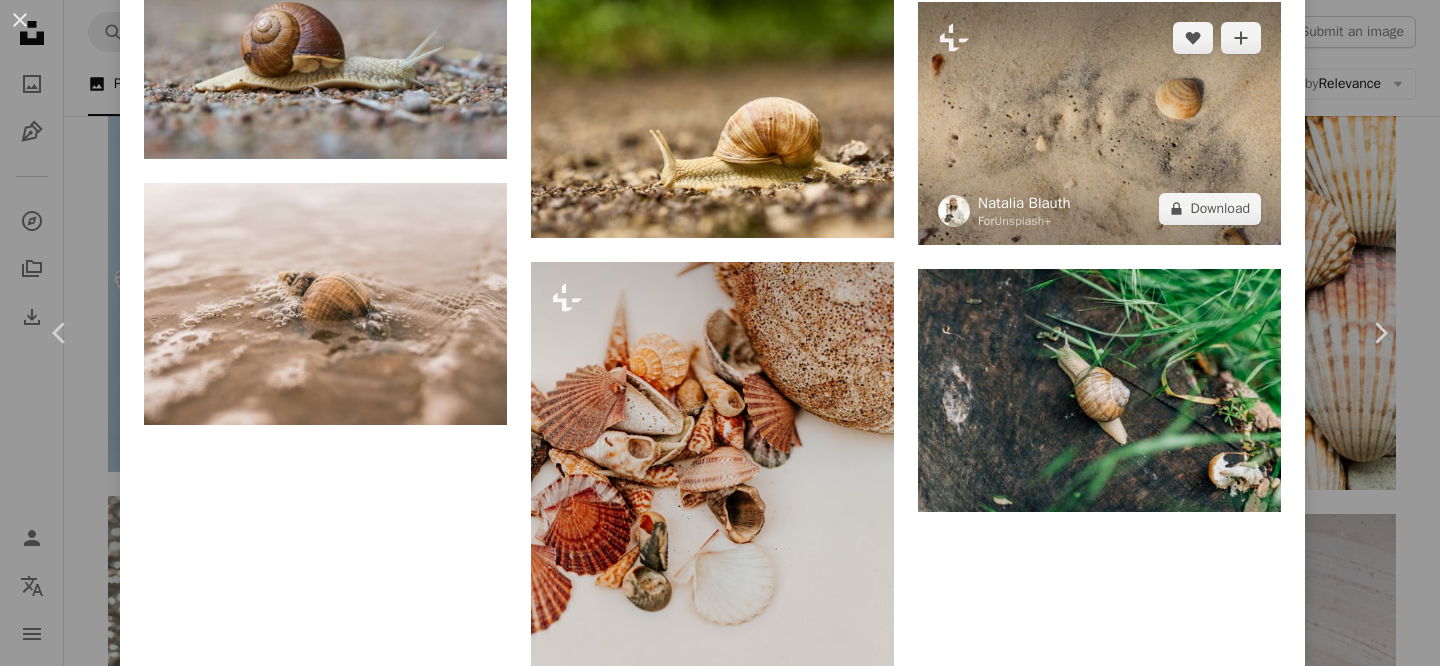 click on "Natalia Blauth" at bounding box center (1024, 203) 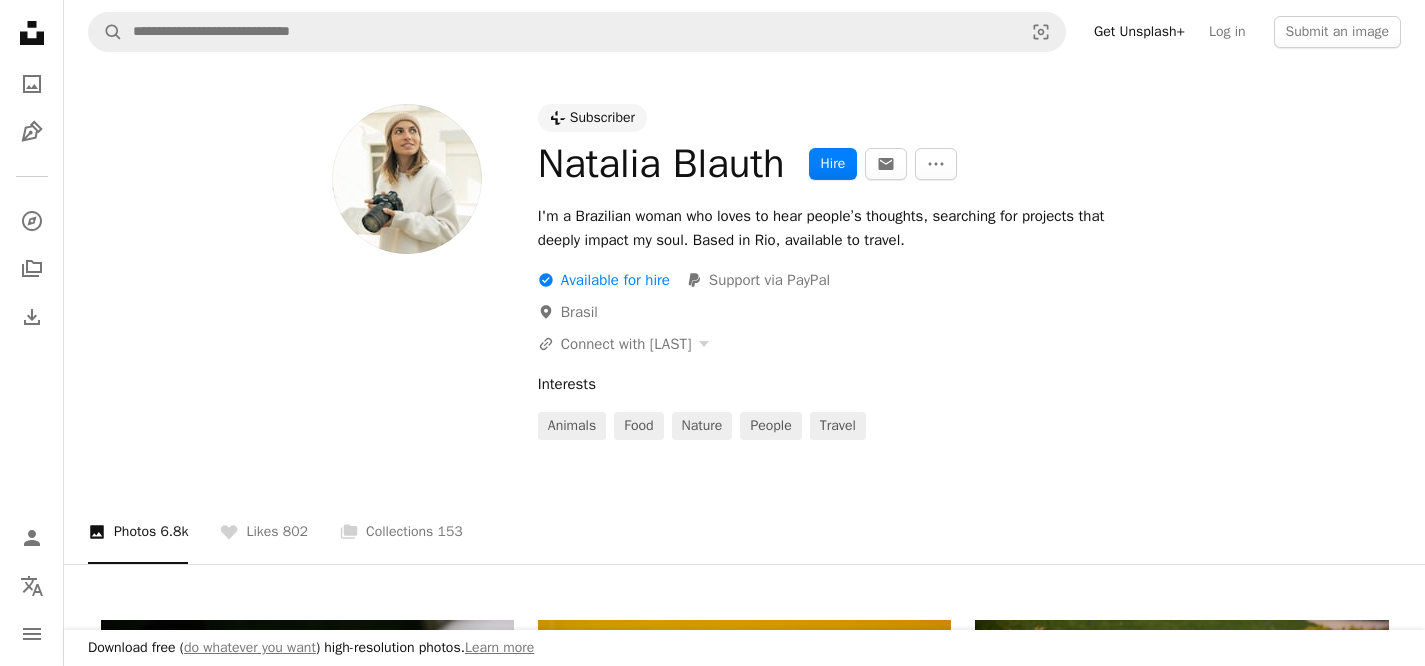 scroll, scrollTop: 17, scrollLeft: 0, axis: vertical 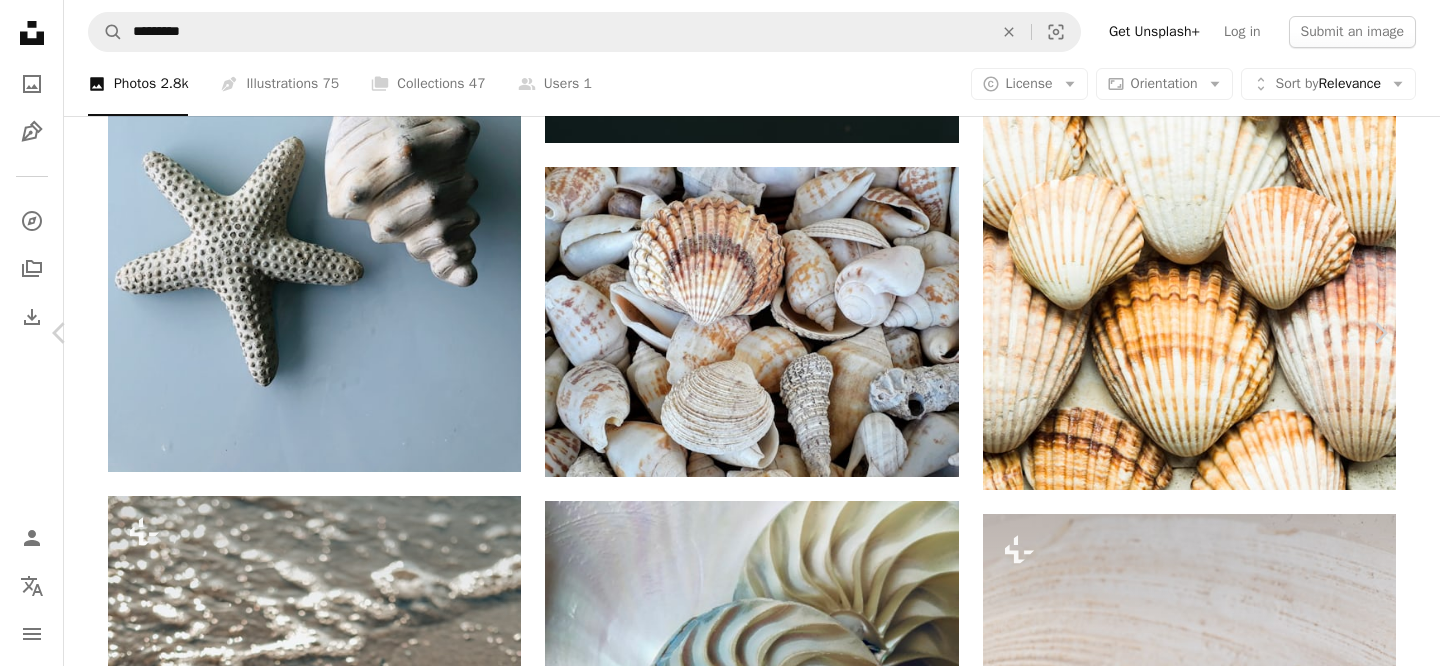 click on "Arrow pointing down" 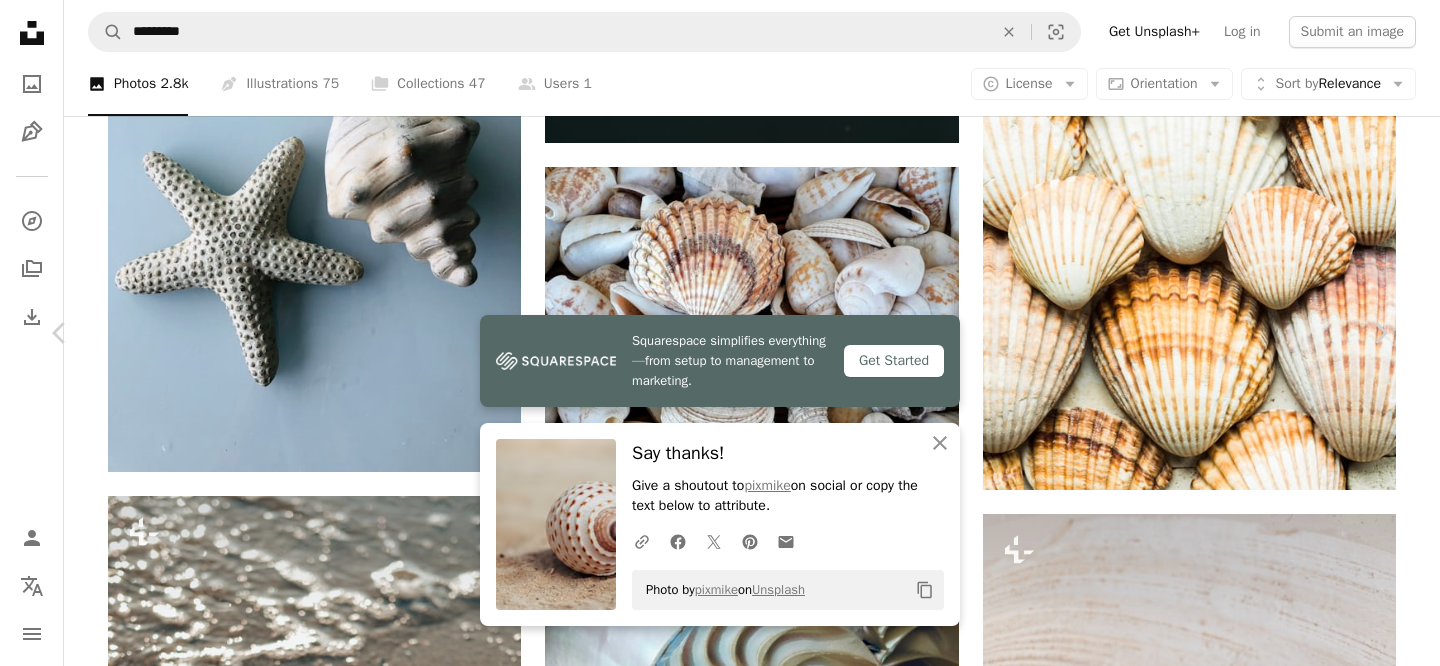 scroll, scrollTop: 4911, scrollLeft: 0, axis: vertical 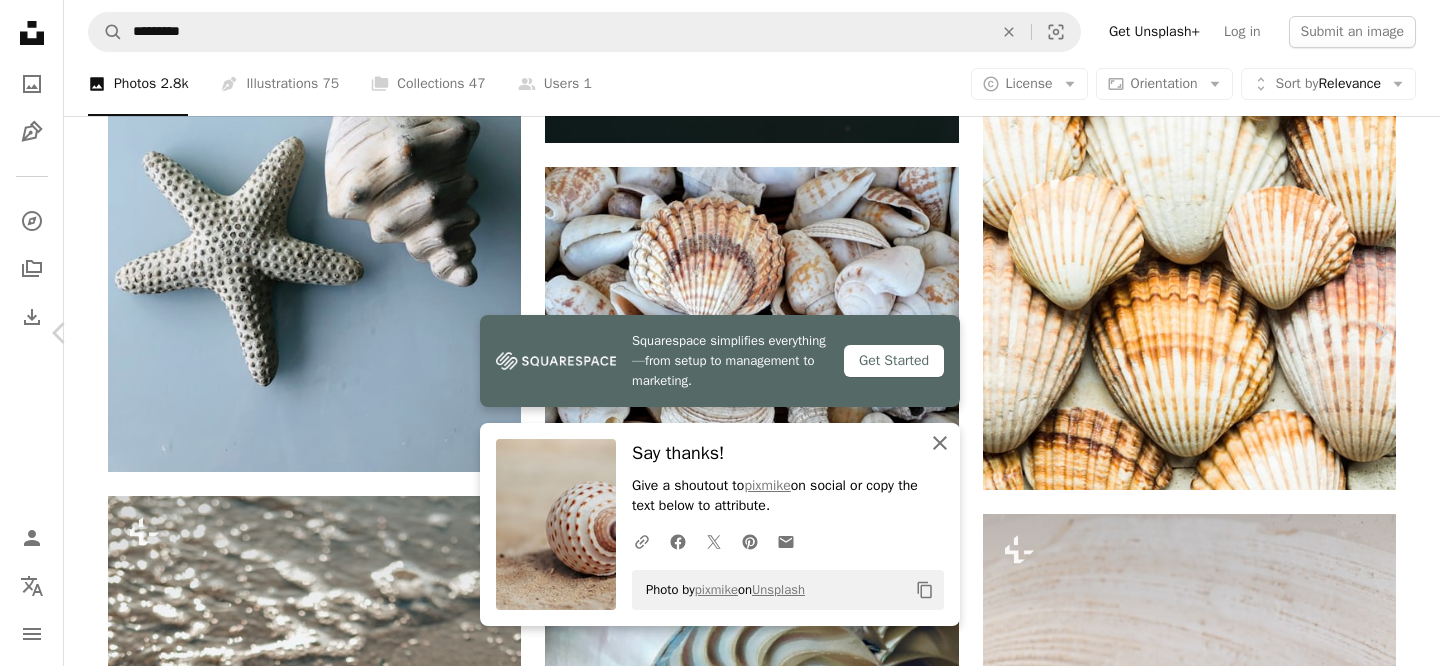 click on "An X shape" 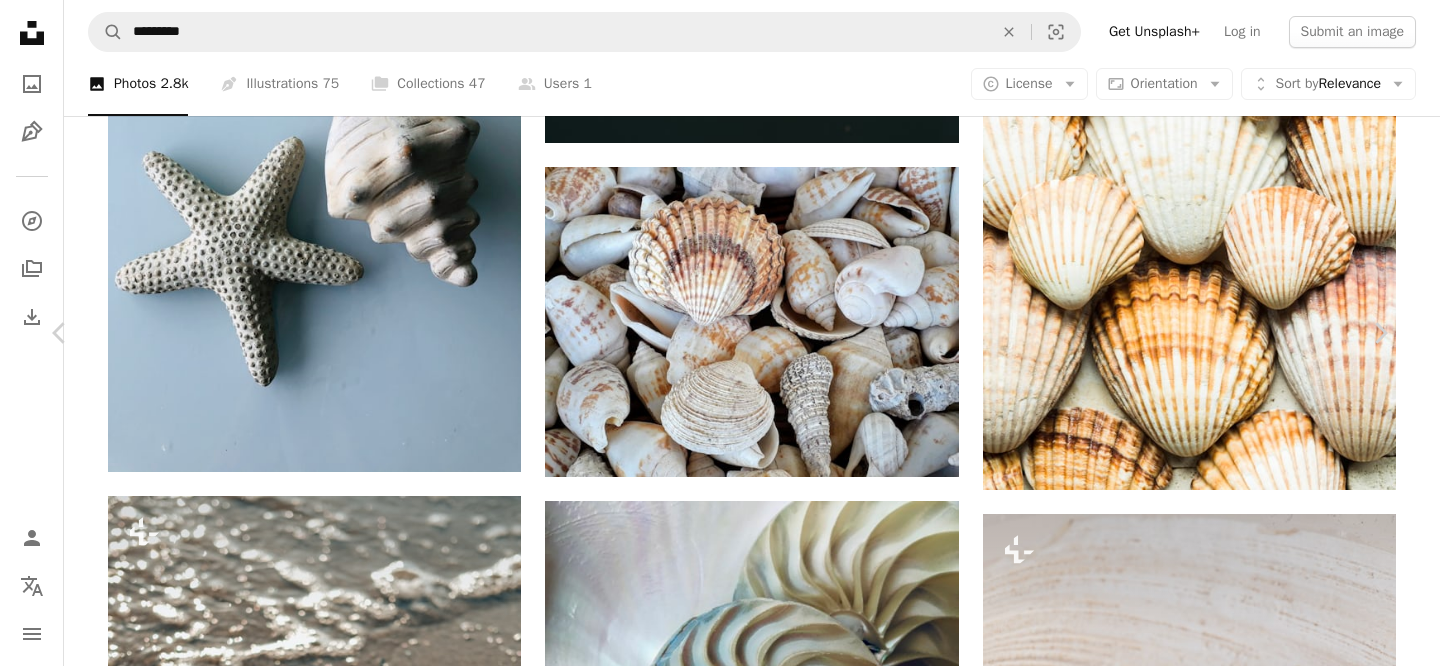 scroll, scrollTop: 6700, scrollLeft: 0, axis: vertical 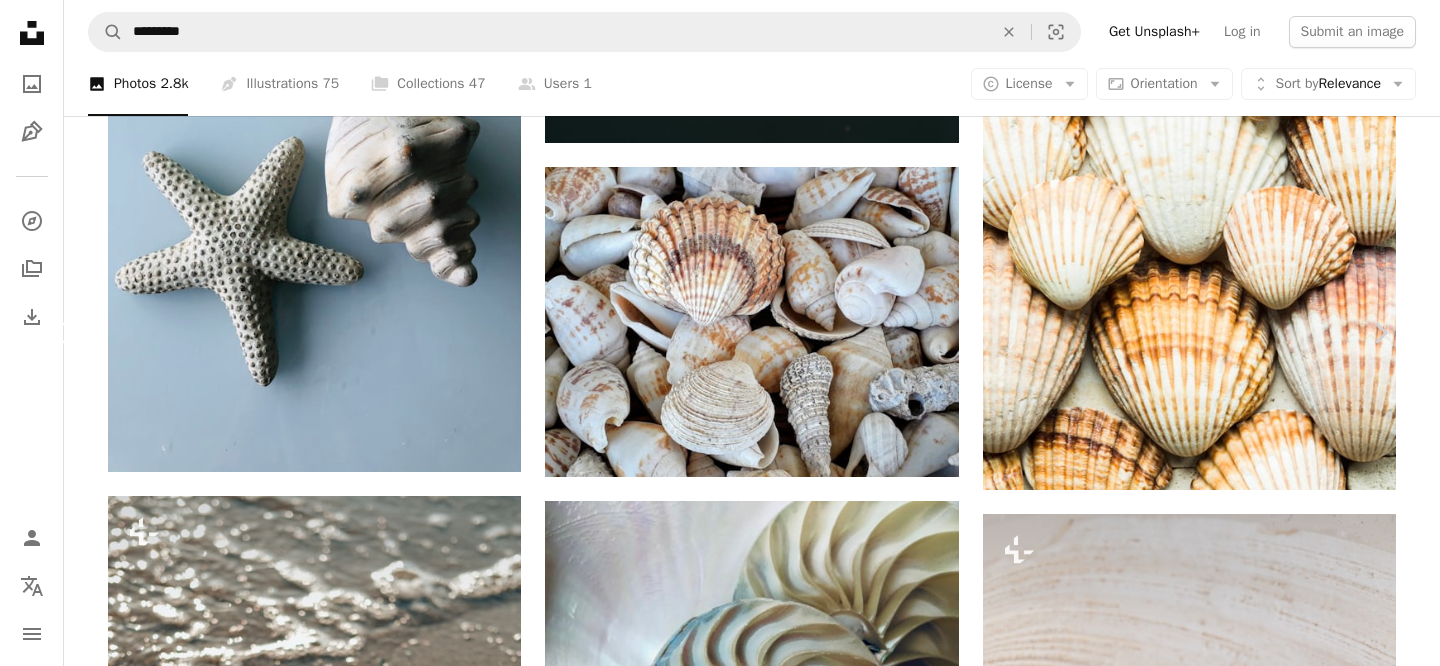 click on "Chevron left" at bounding box center (60, 333) 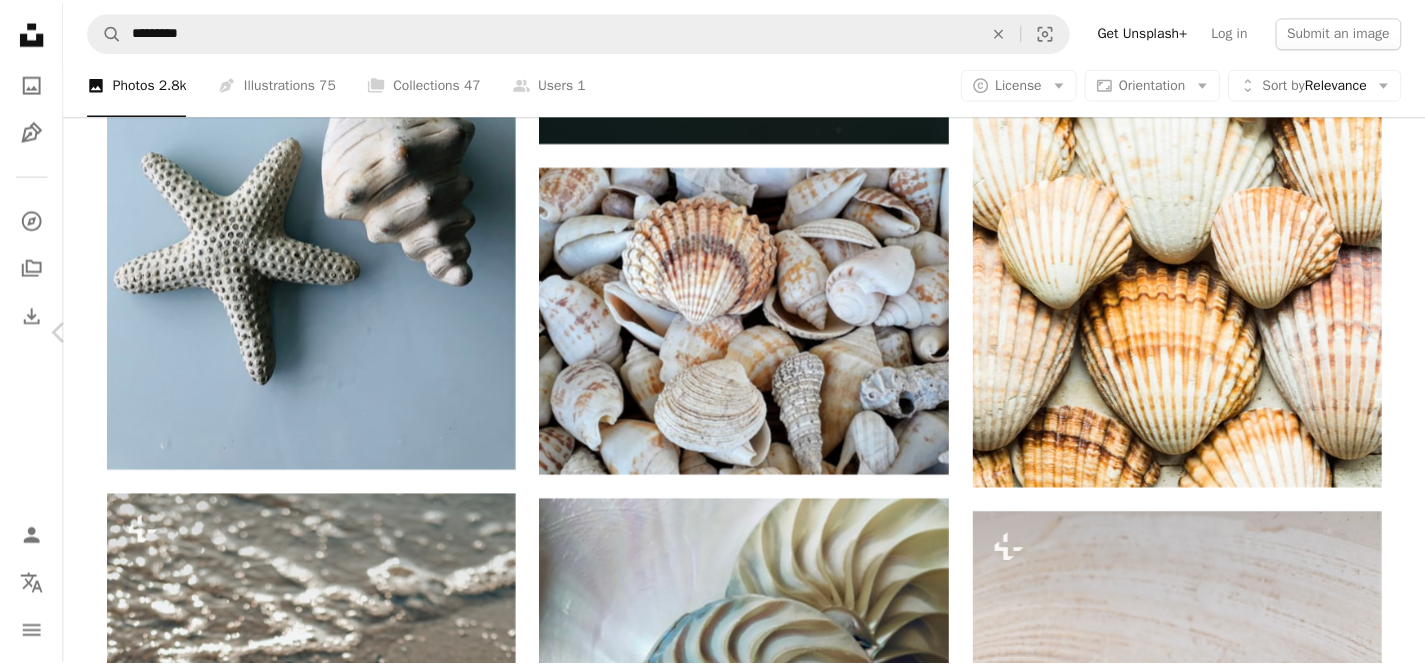 scroll, scrollTop: 0, scrollLeft: 0, axis: both 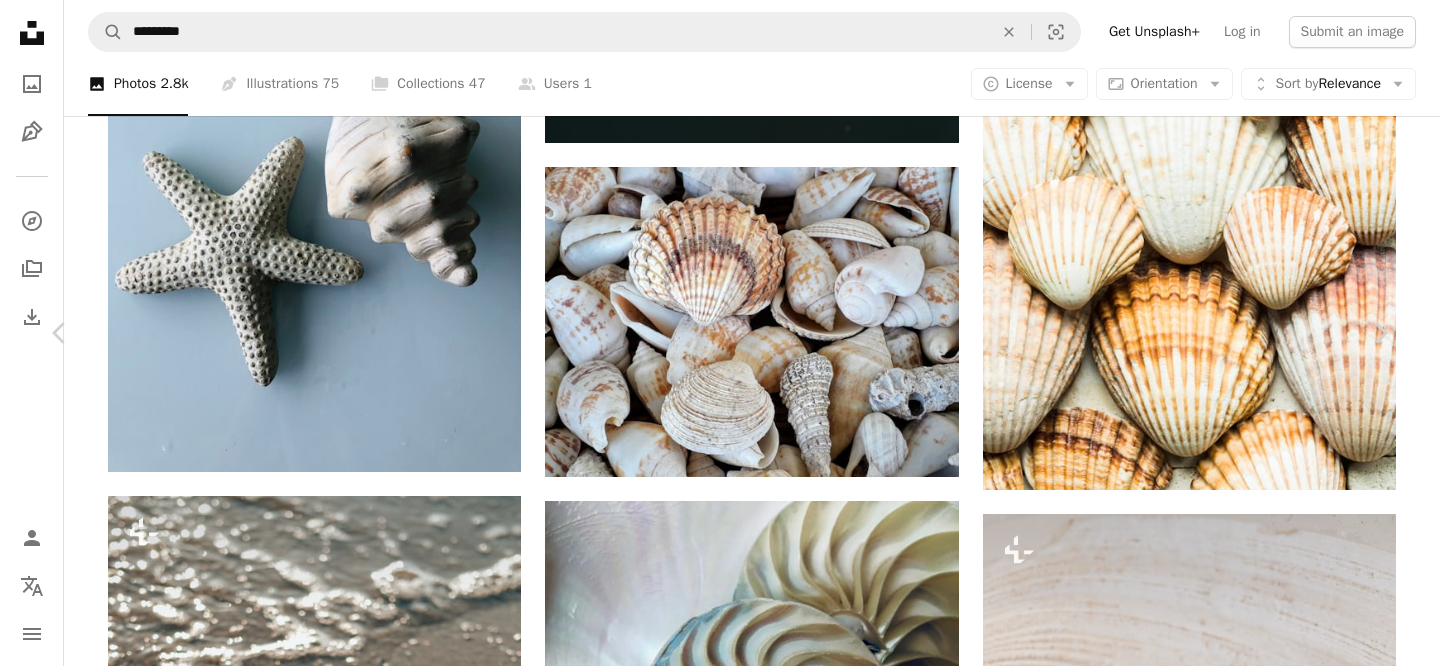 click on "Connect with [LAST]" at bounding box center (720, 10037) 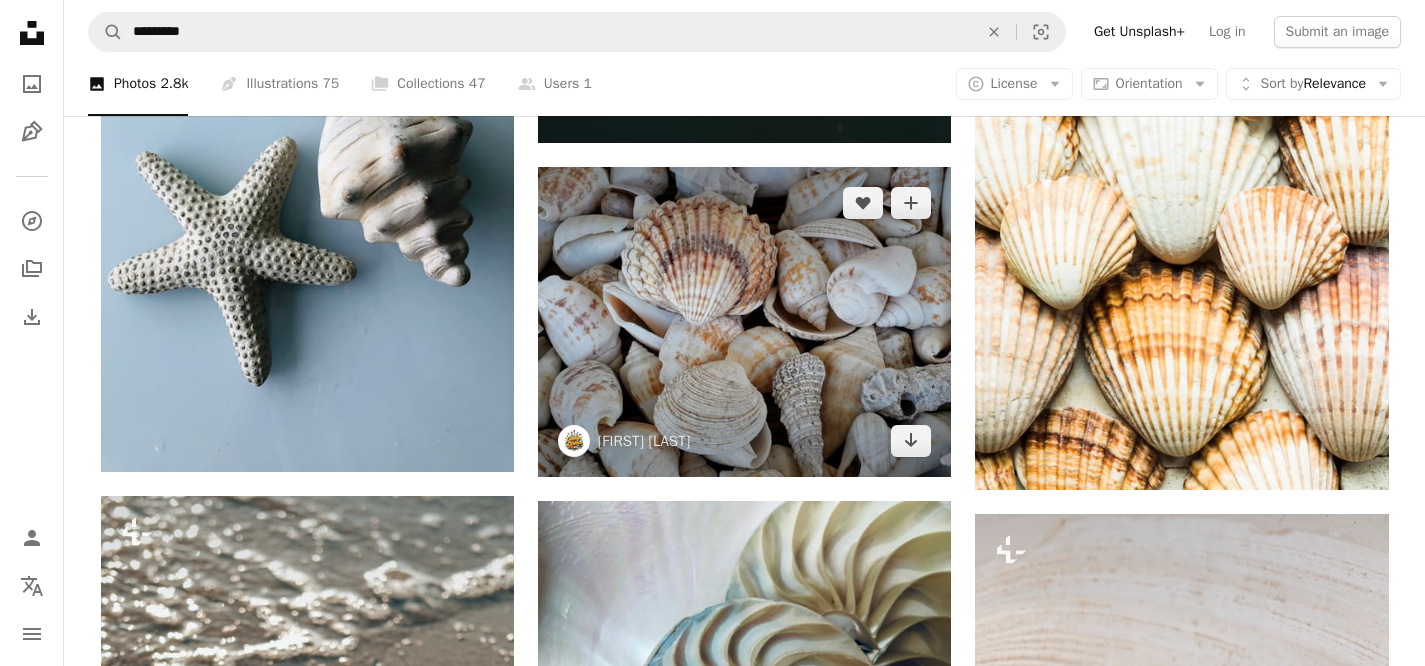 click at bounding box center [744, 322] 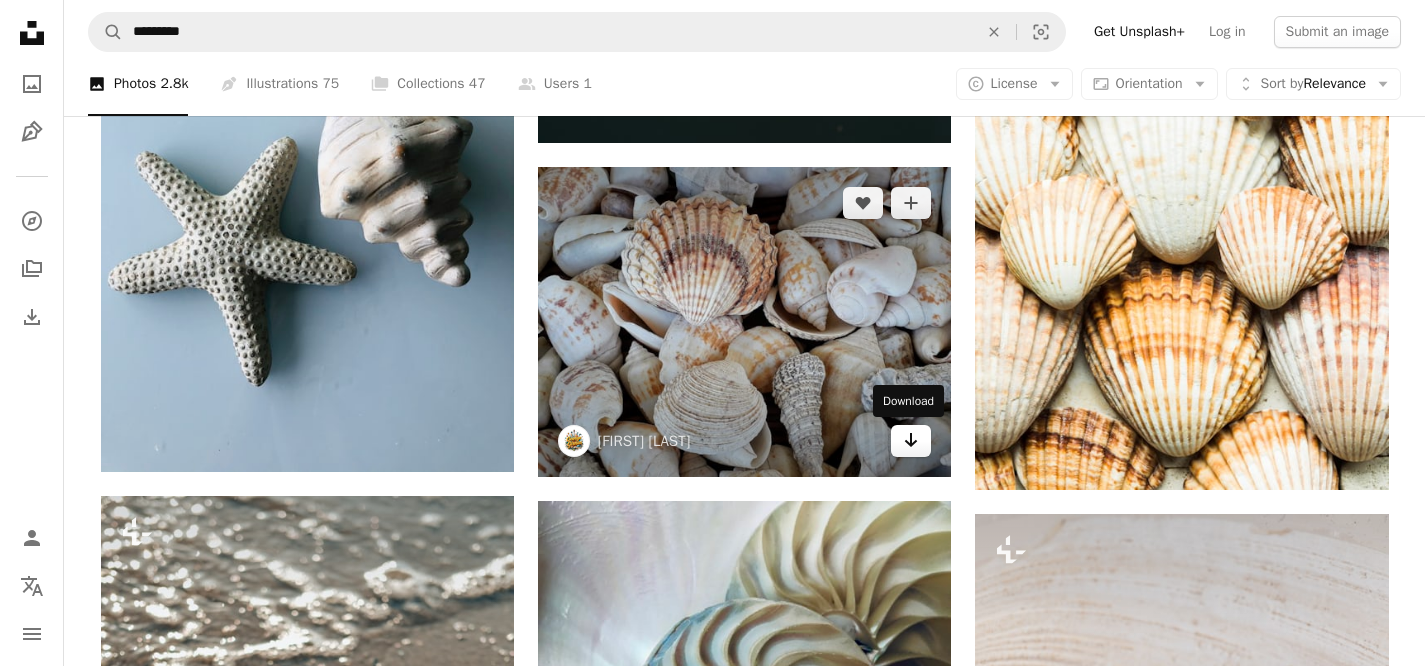 click on "Arrow pointing down" 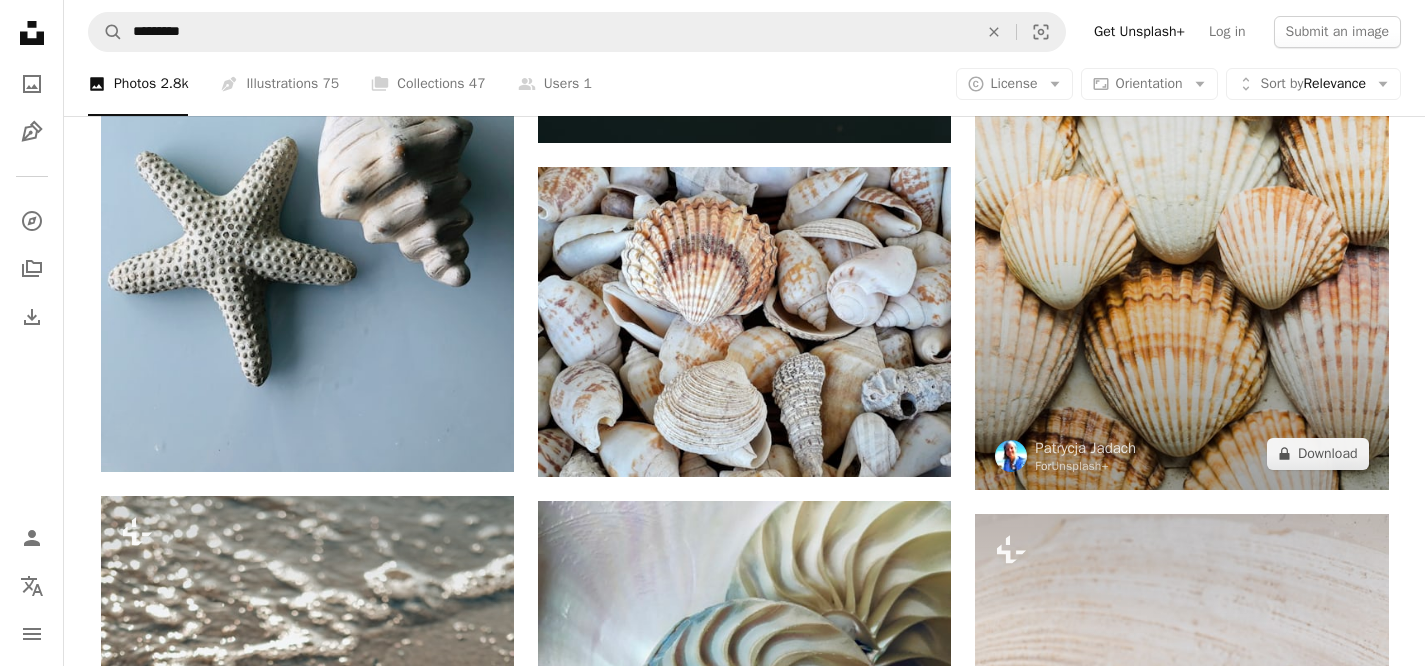 click at bounding box center (1181, 180) 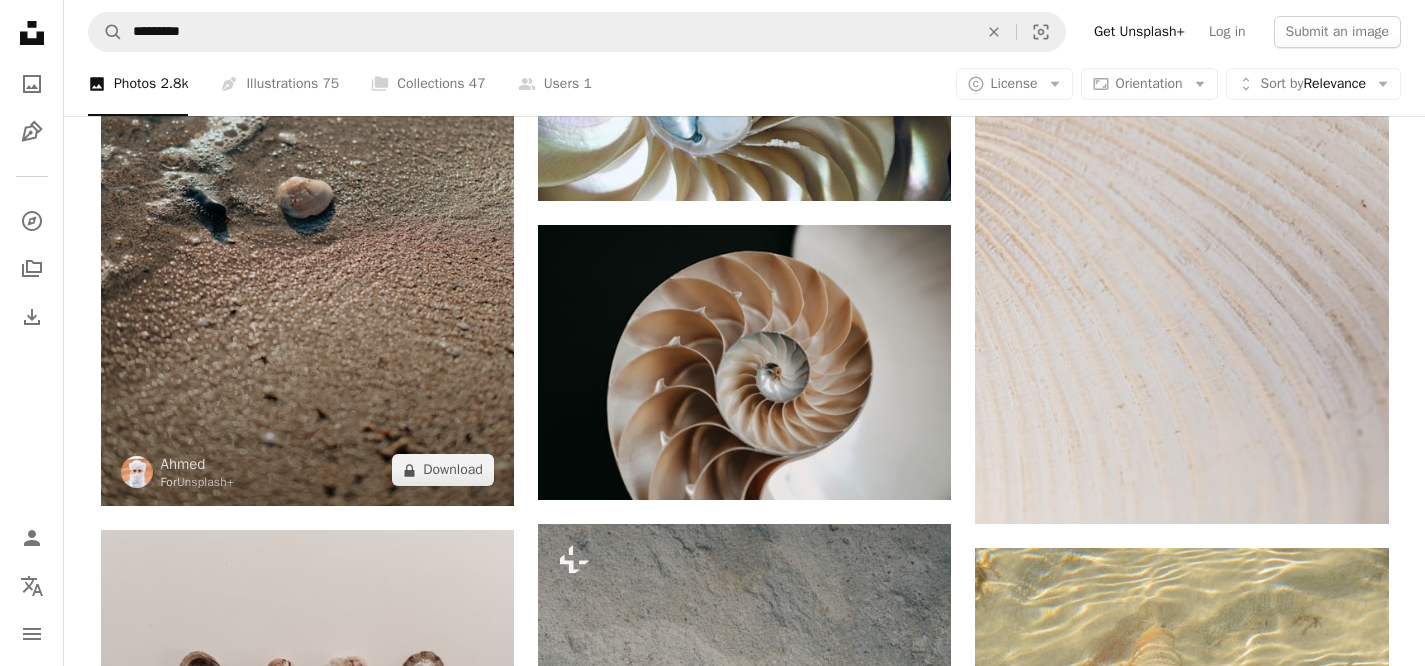 scroll, scrollTop: 3554, scrollLeft: 0, axis: vertical 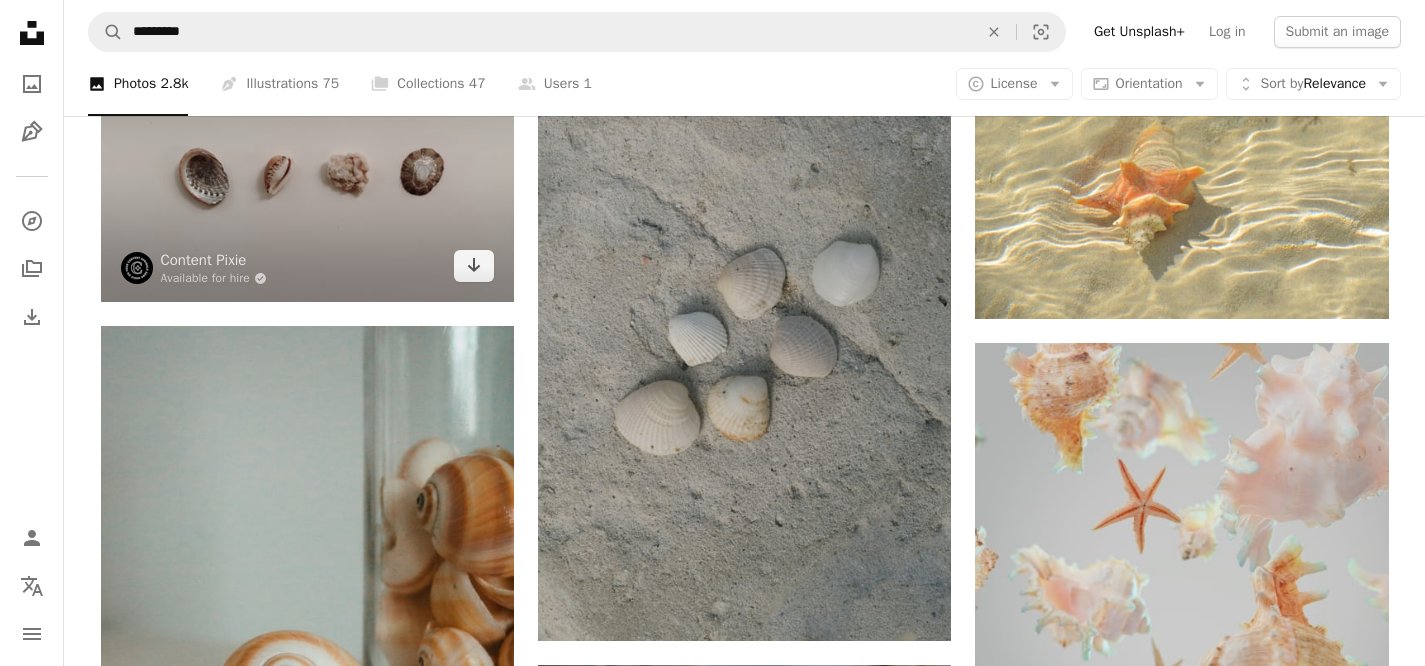 click at bounding box center (307, 164) 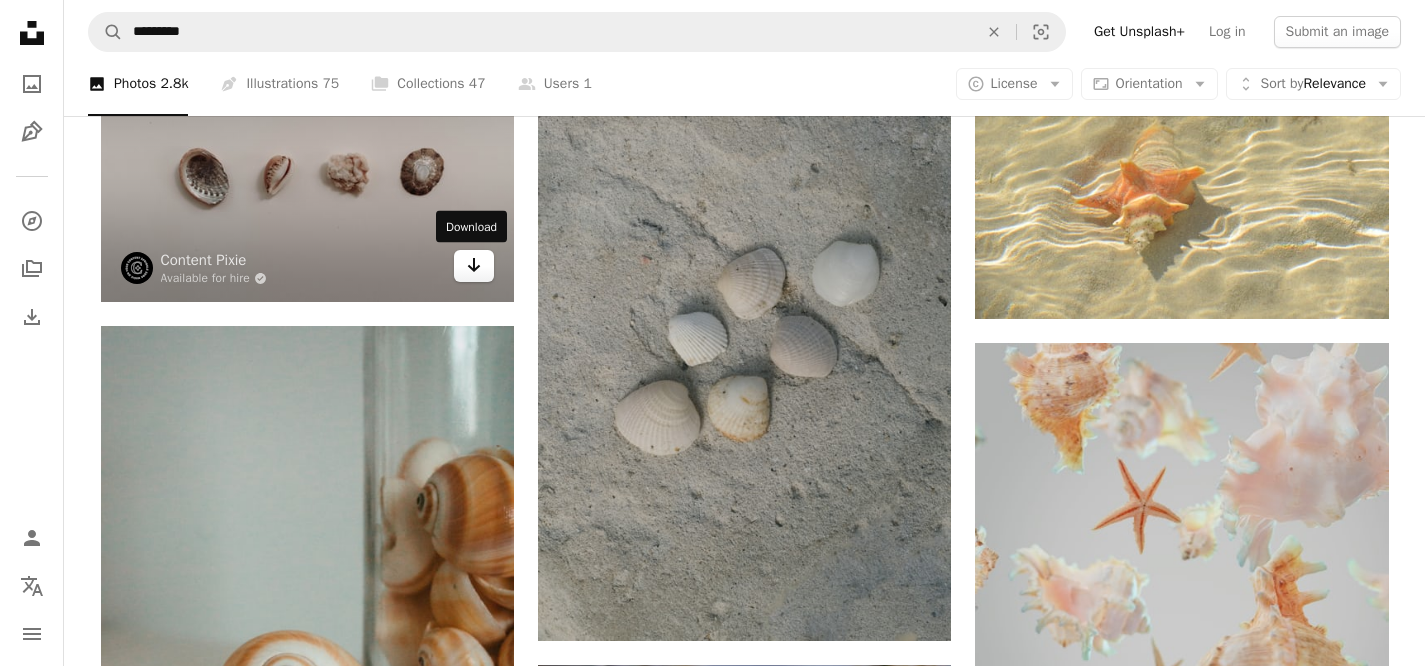 click on "Arrow pointing down" 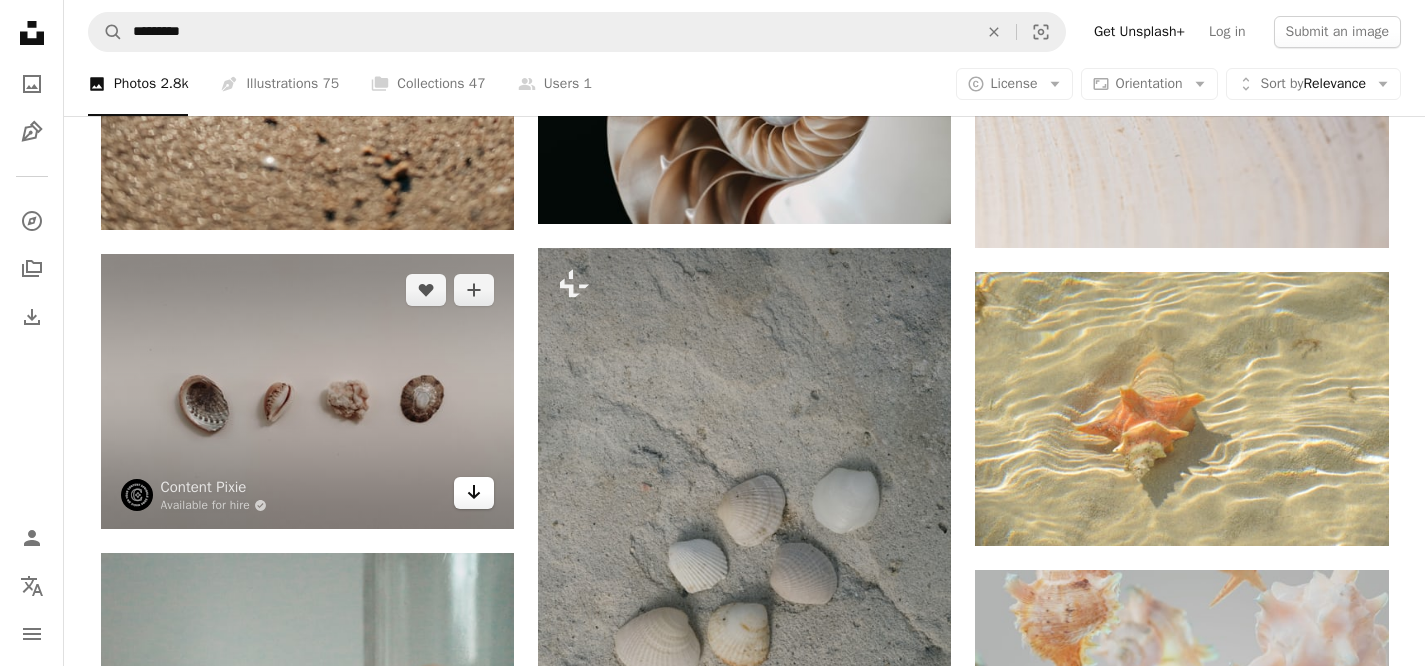 scroll, scrollTop: 3290, scrollLeft: 0, axis: vertical 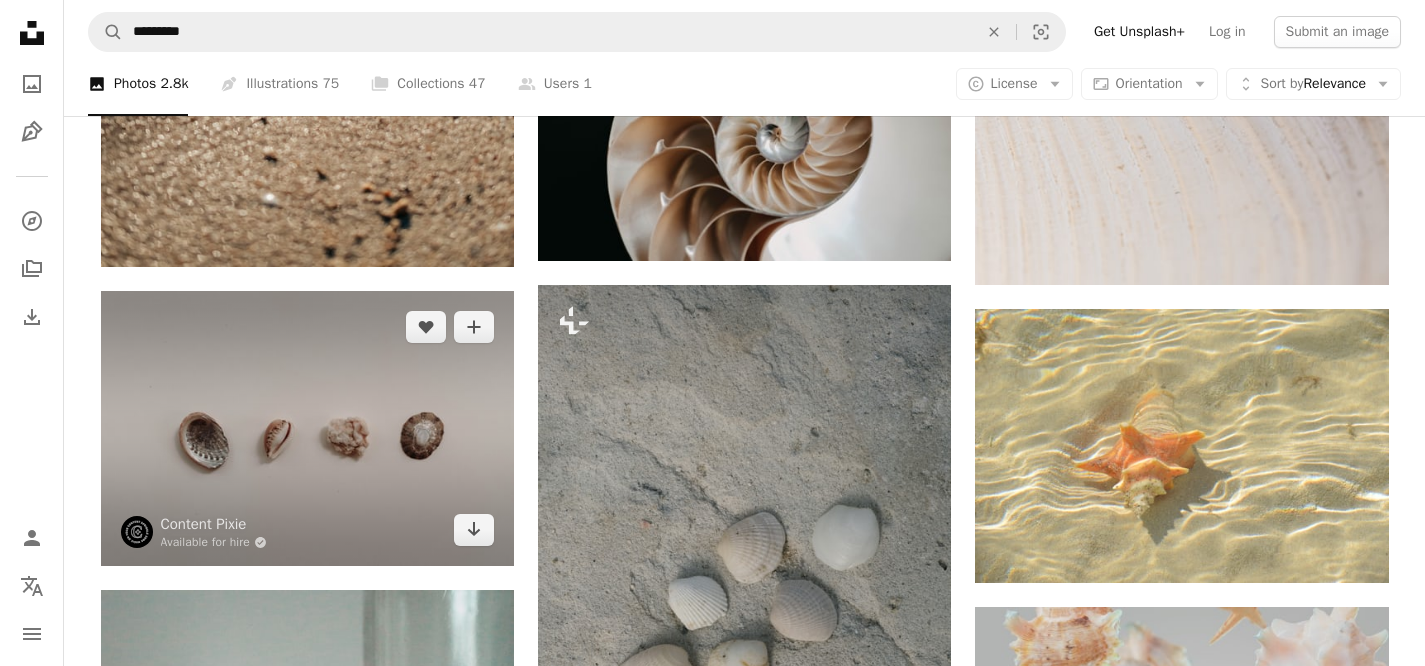 click at bounding box center (307, 428) 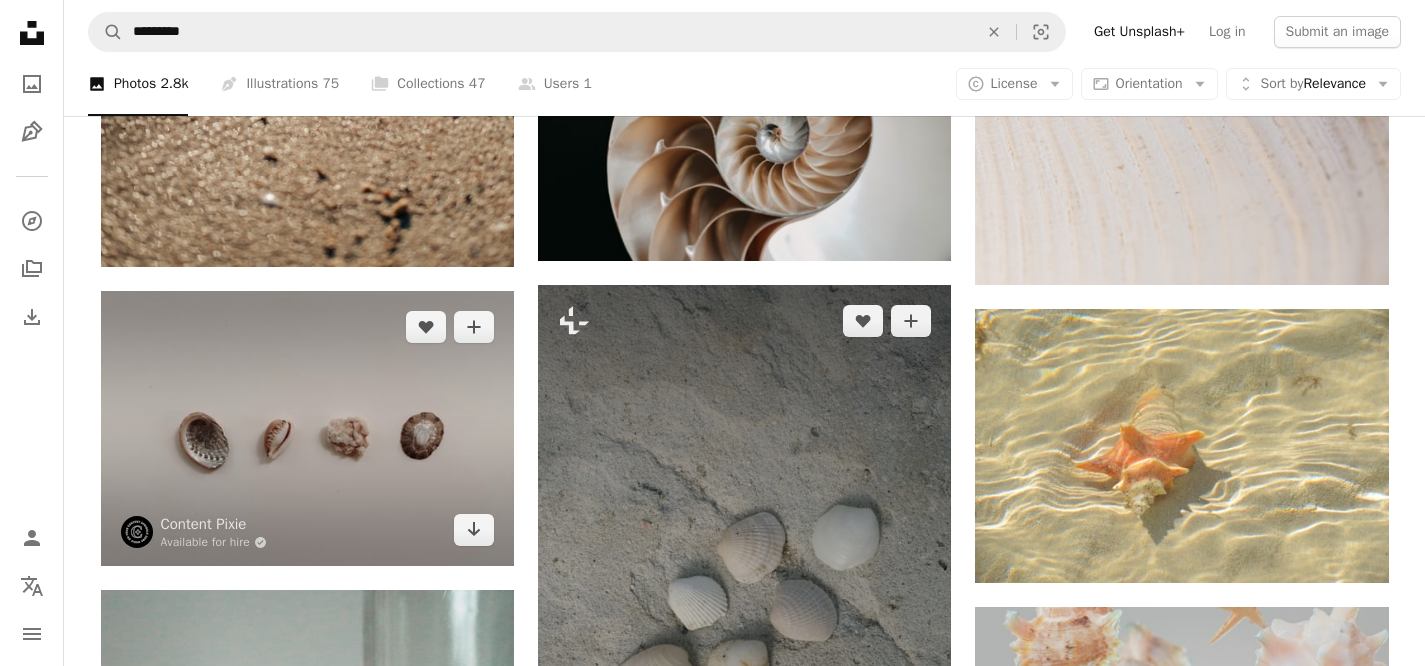scroll, scrollTop: 3291, scrollLeft: 0, axis: vertical 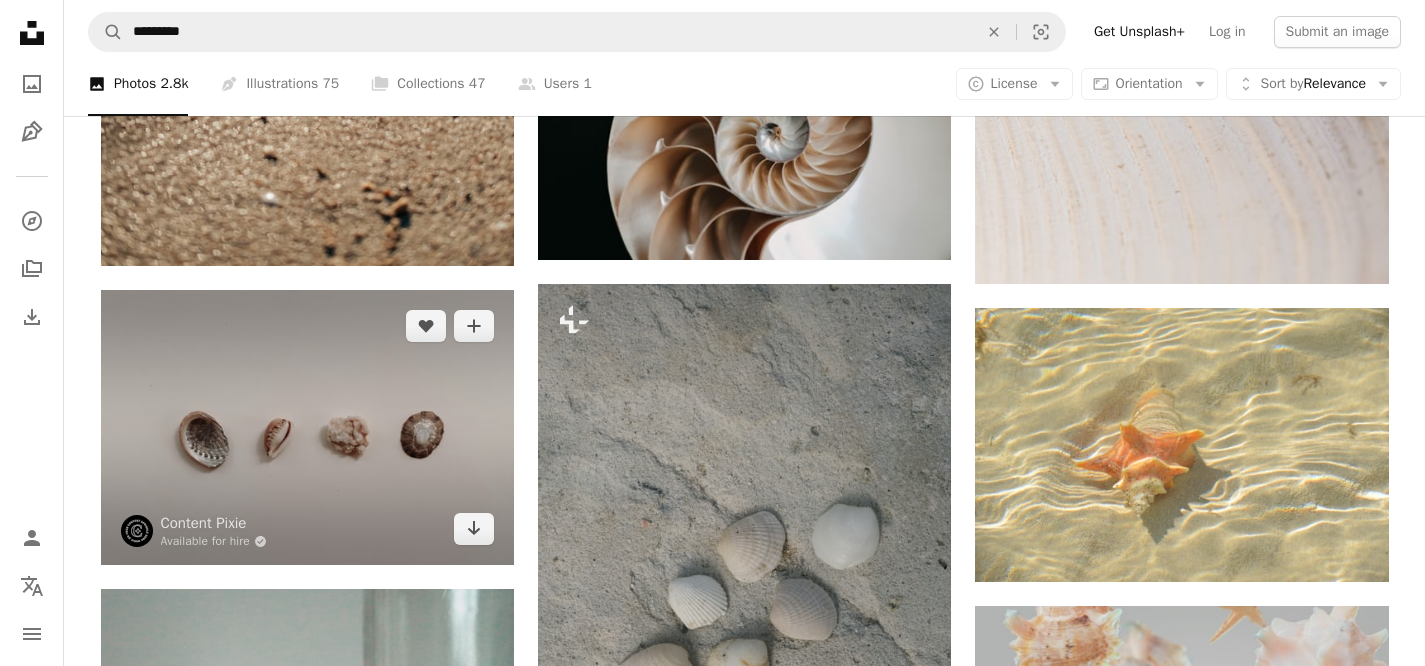 click at bounding box center (307, 427) 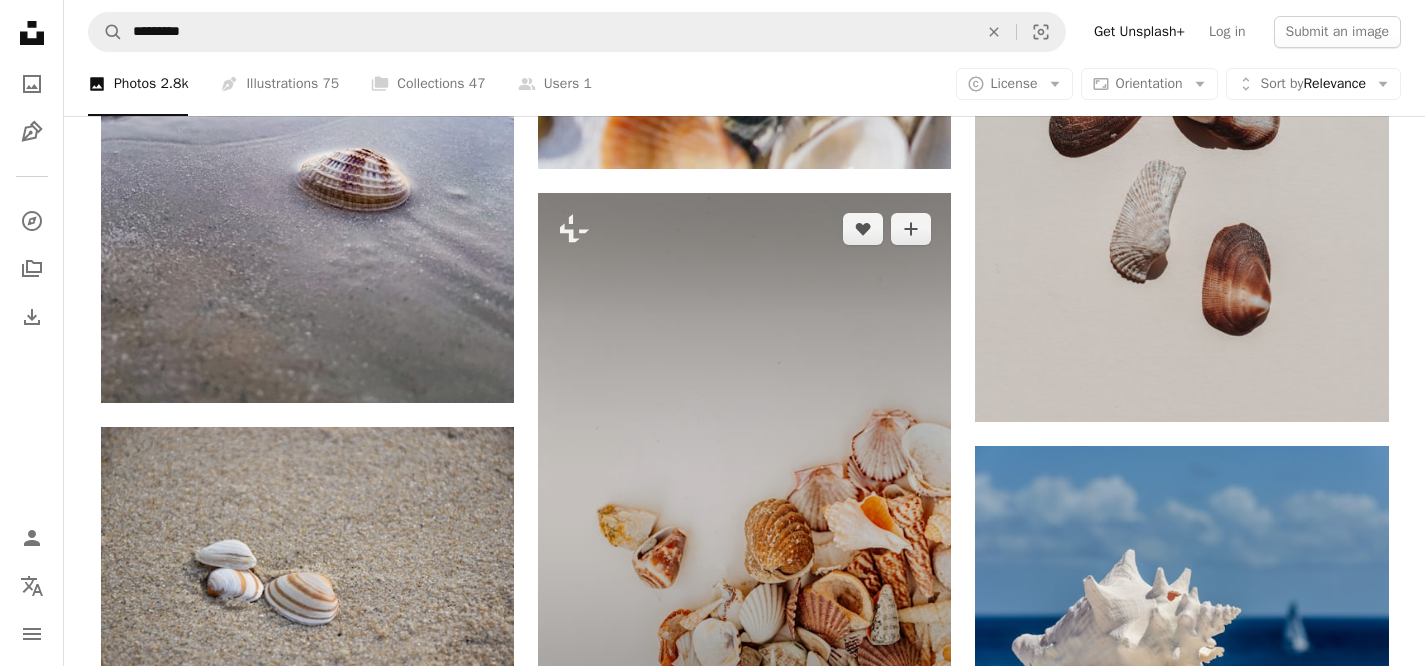 scroll, scrollTop: 4428, scrollLeft: 0, axis: vertical 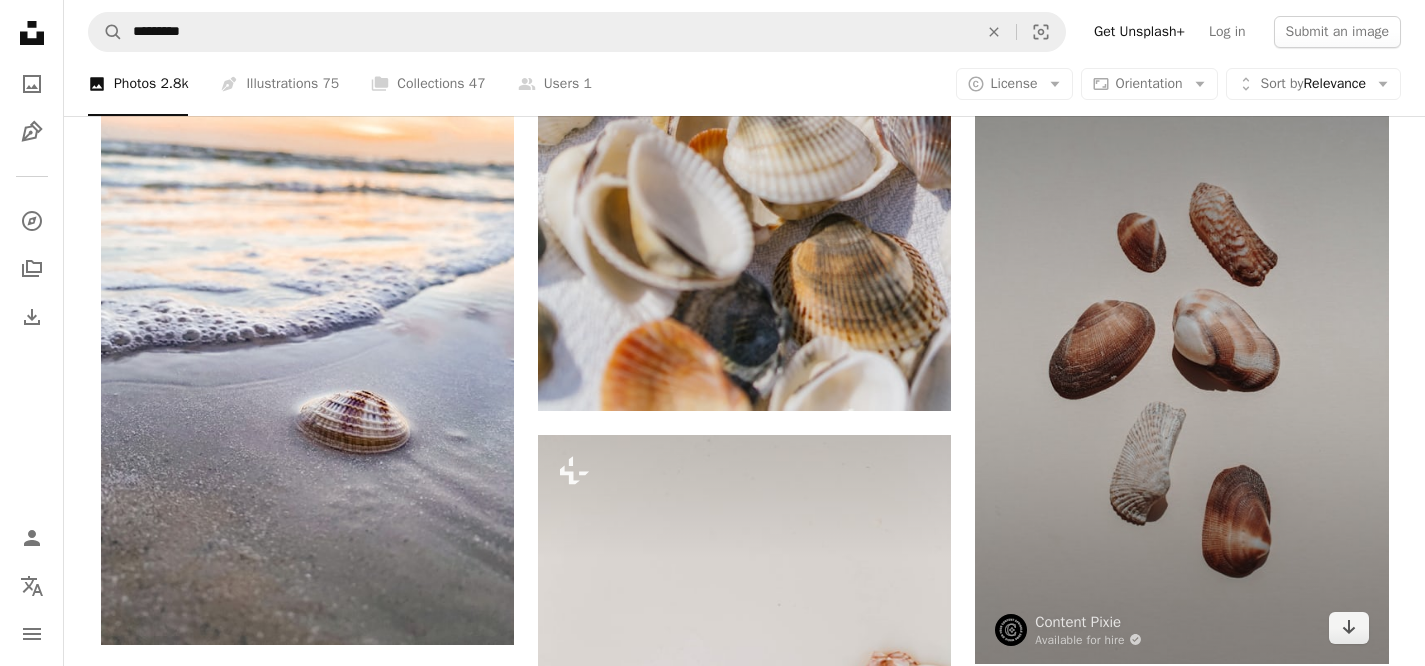 click at bounding box center [1181, 354] 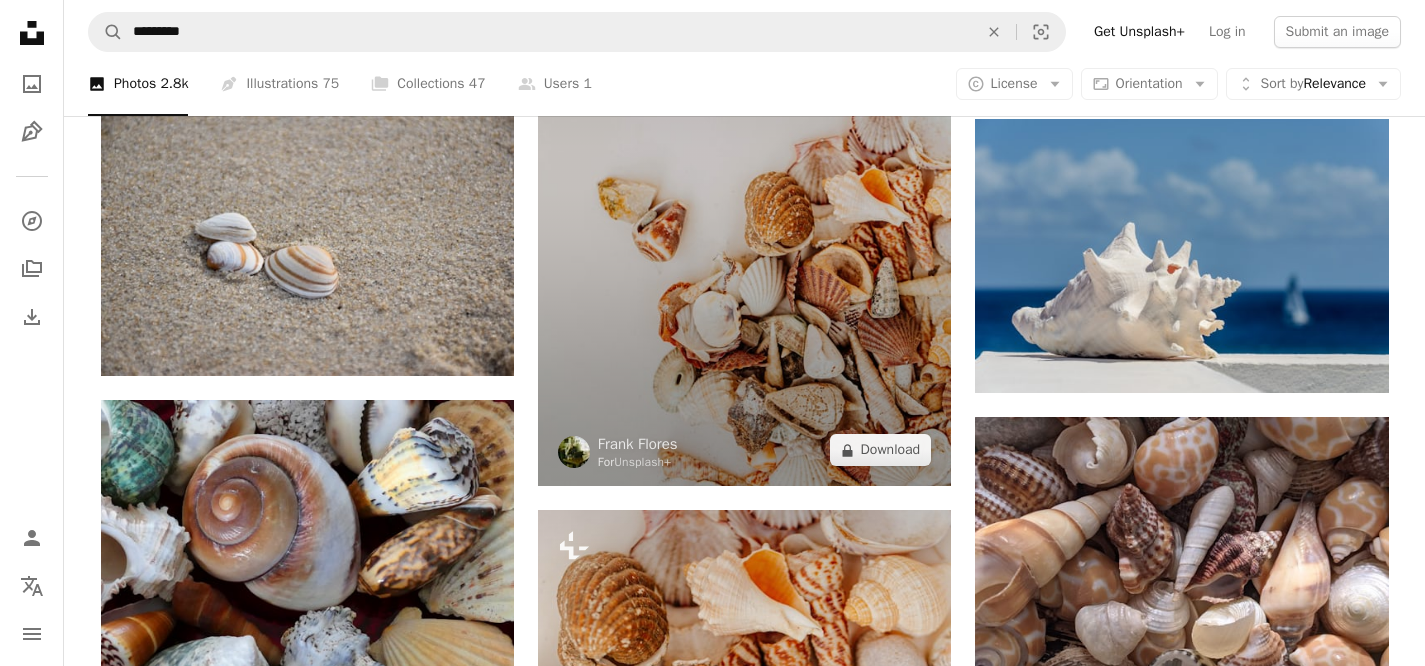 scroll, scrollTop: 5039, scrollLeft: 0, axis: vertical 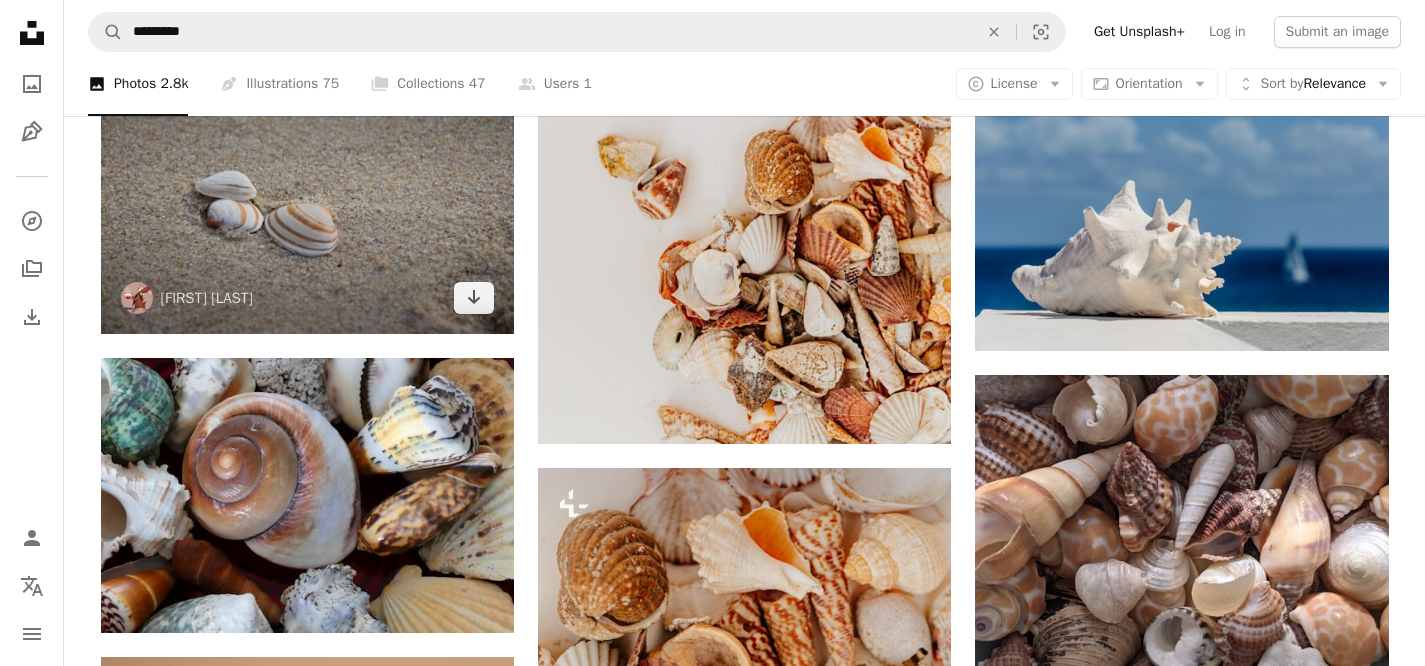 click at bounding box center (307, 195) 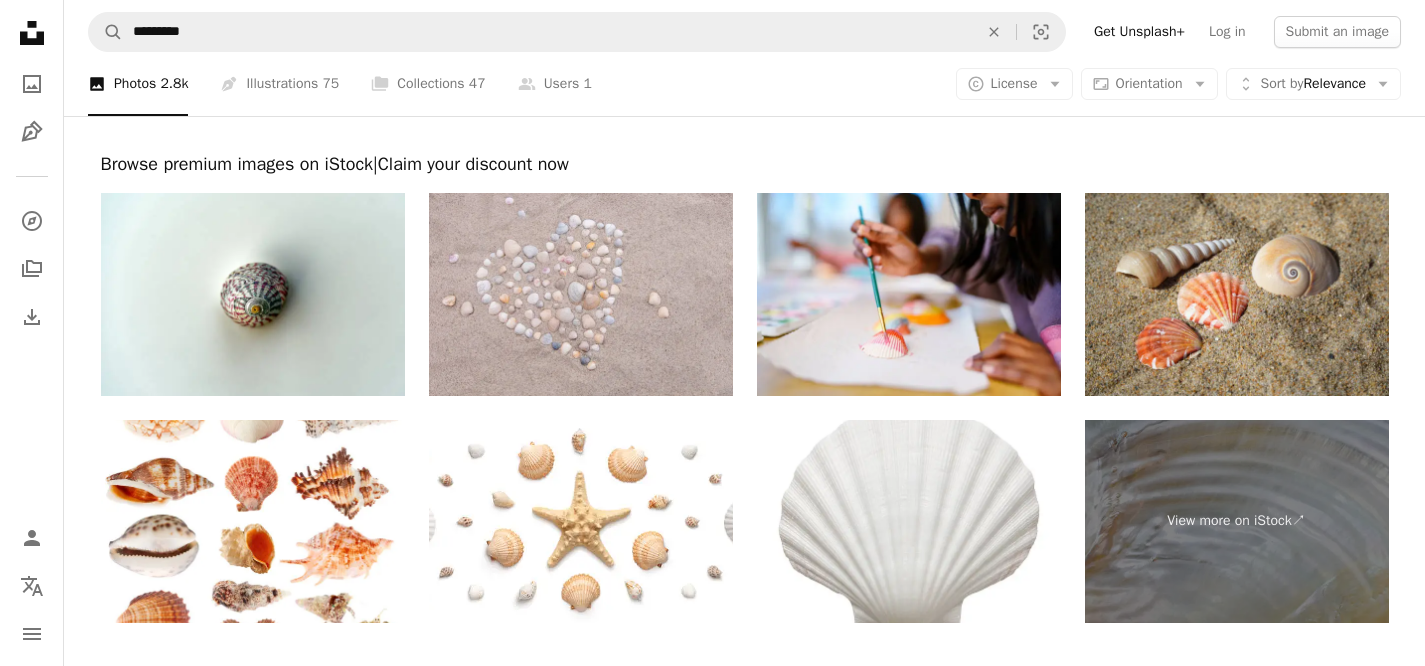 scroll, scrollTop: 11476, scrollLeft: 0, axis: vertical 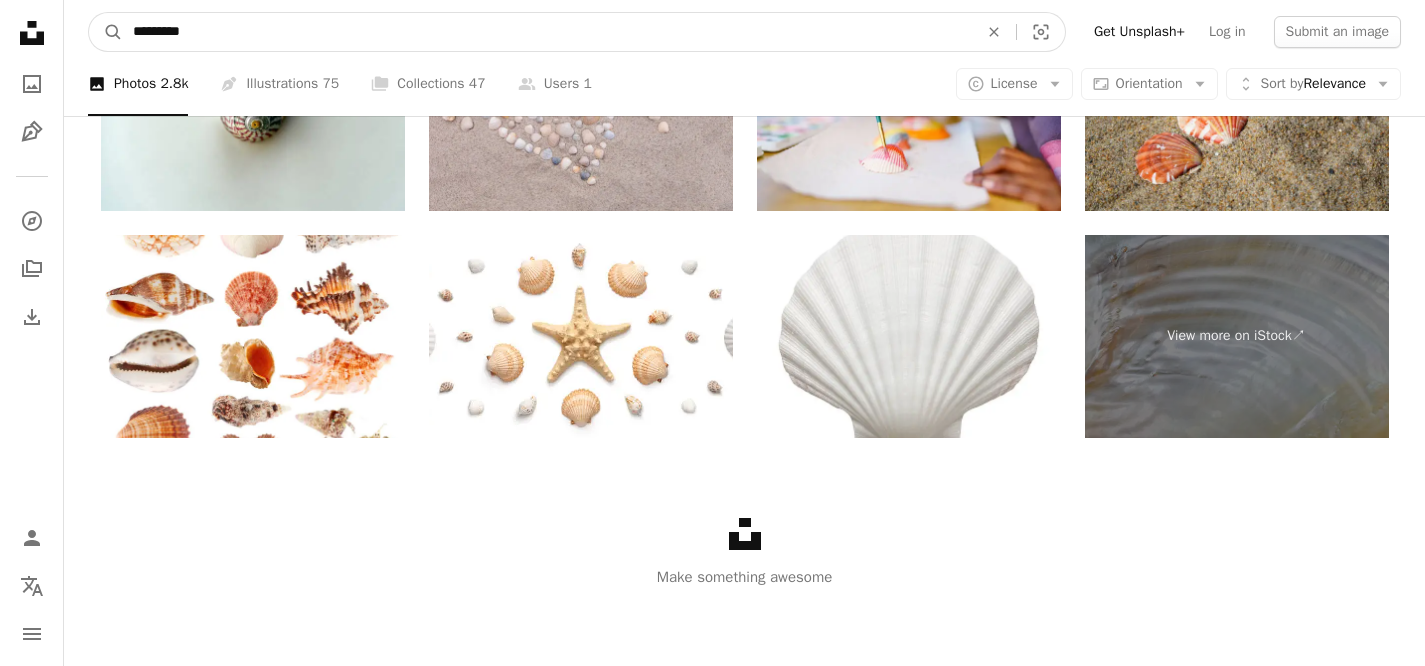 click on "*********" at bounding box center [547, 32] 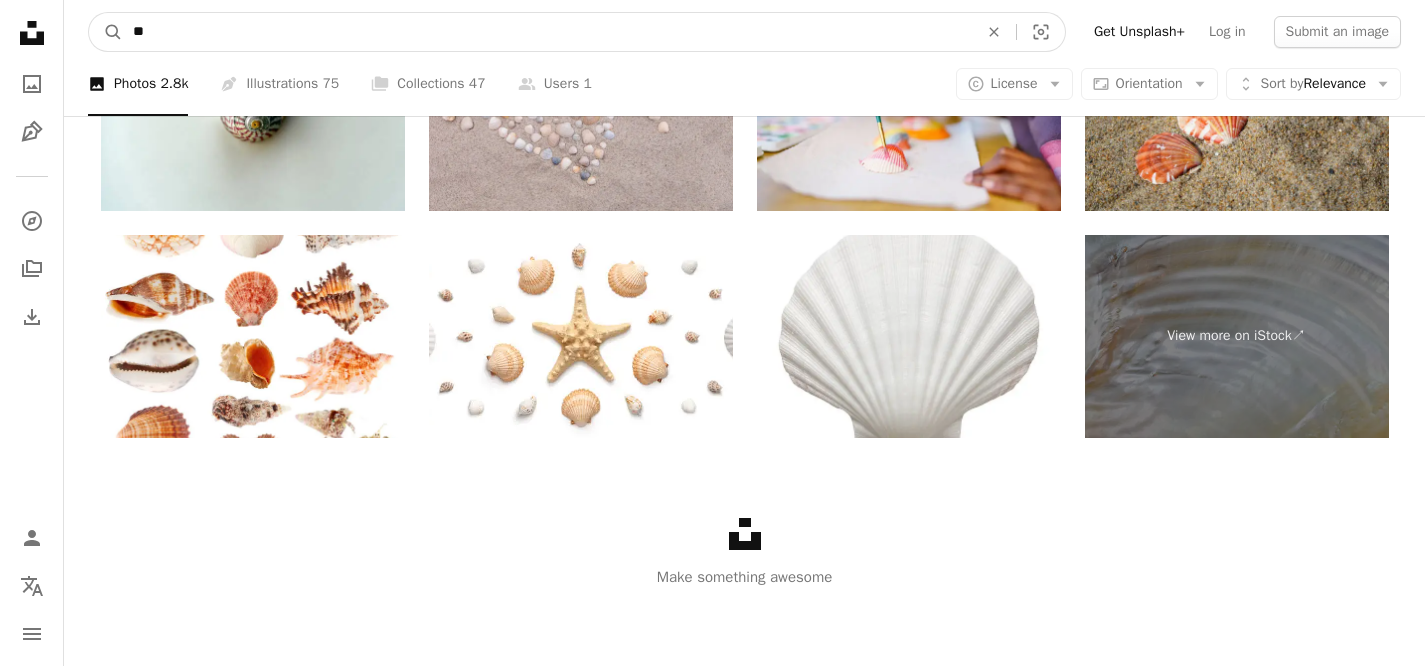type on "***" 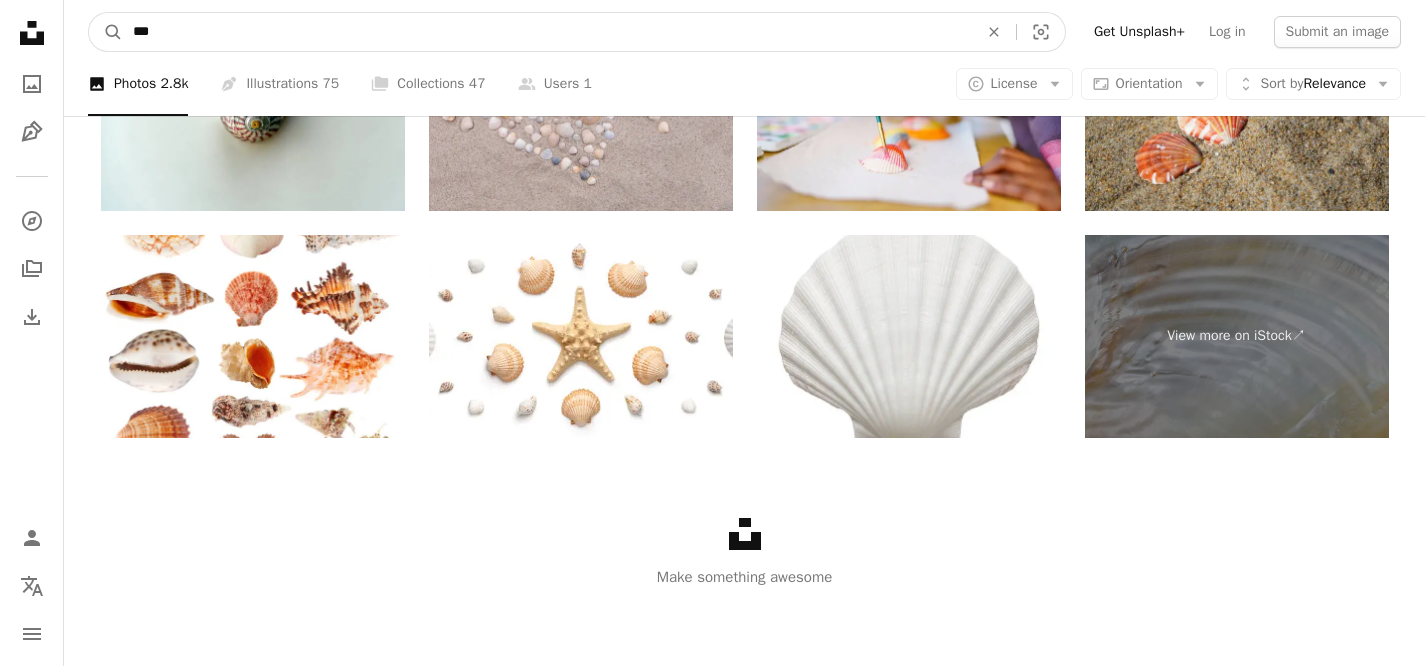 click on "A magnifying glass" at bounding box center (106, 32) 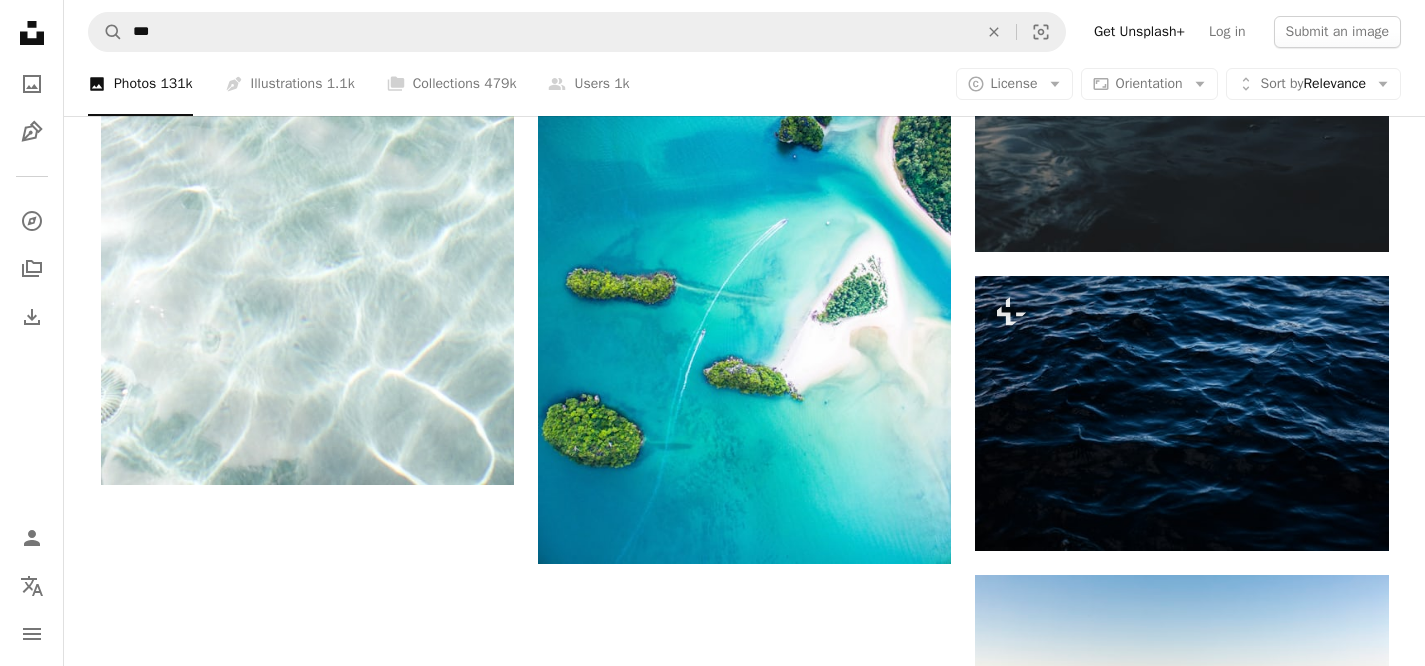 scroll, scrollTop: 3128, scrollLeft: 0, axis: vertical 